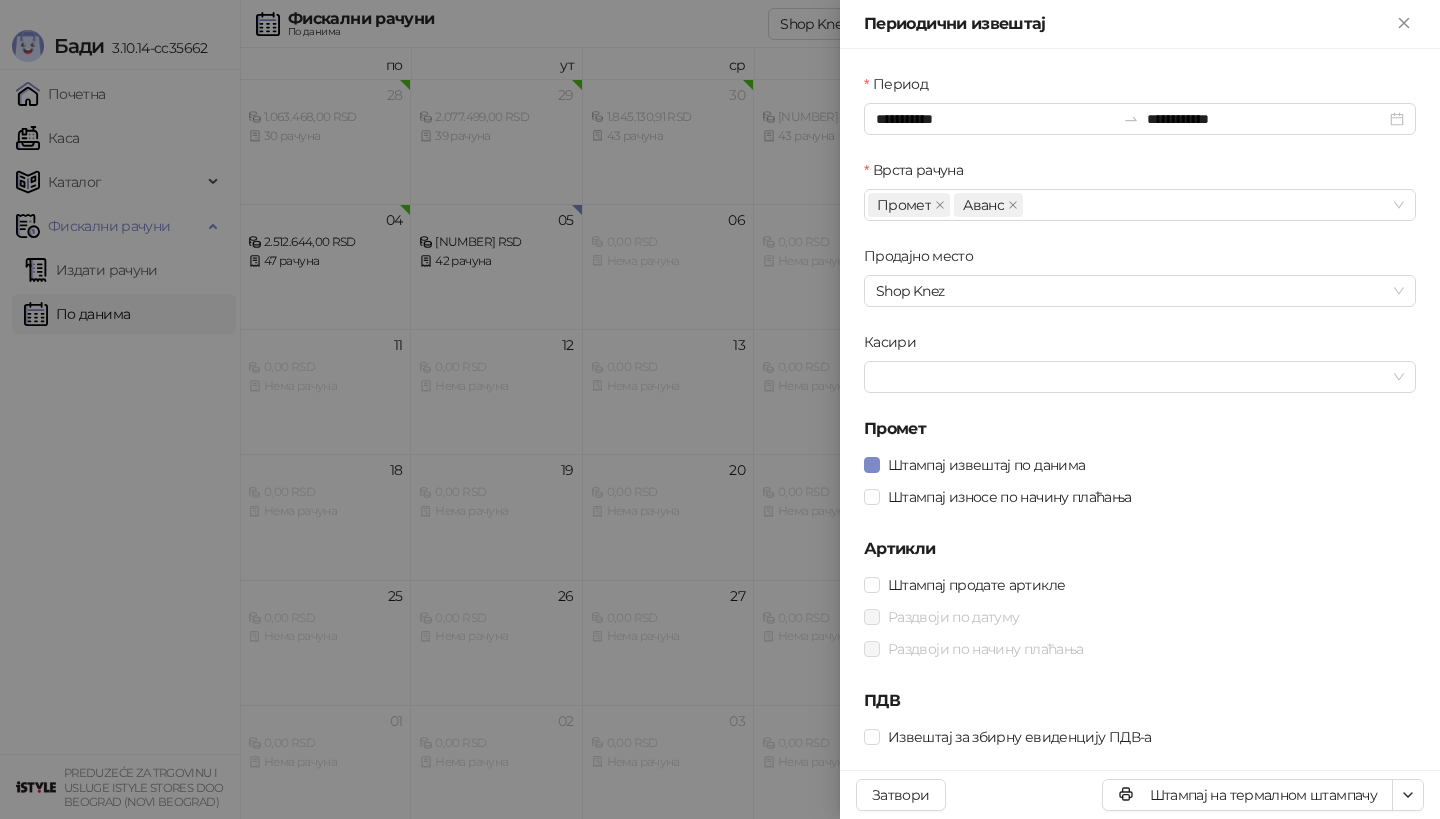 scroll, scrollTop: 0, scrollLeft: 0, axis: both 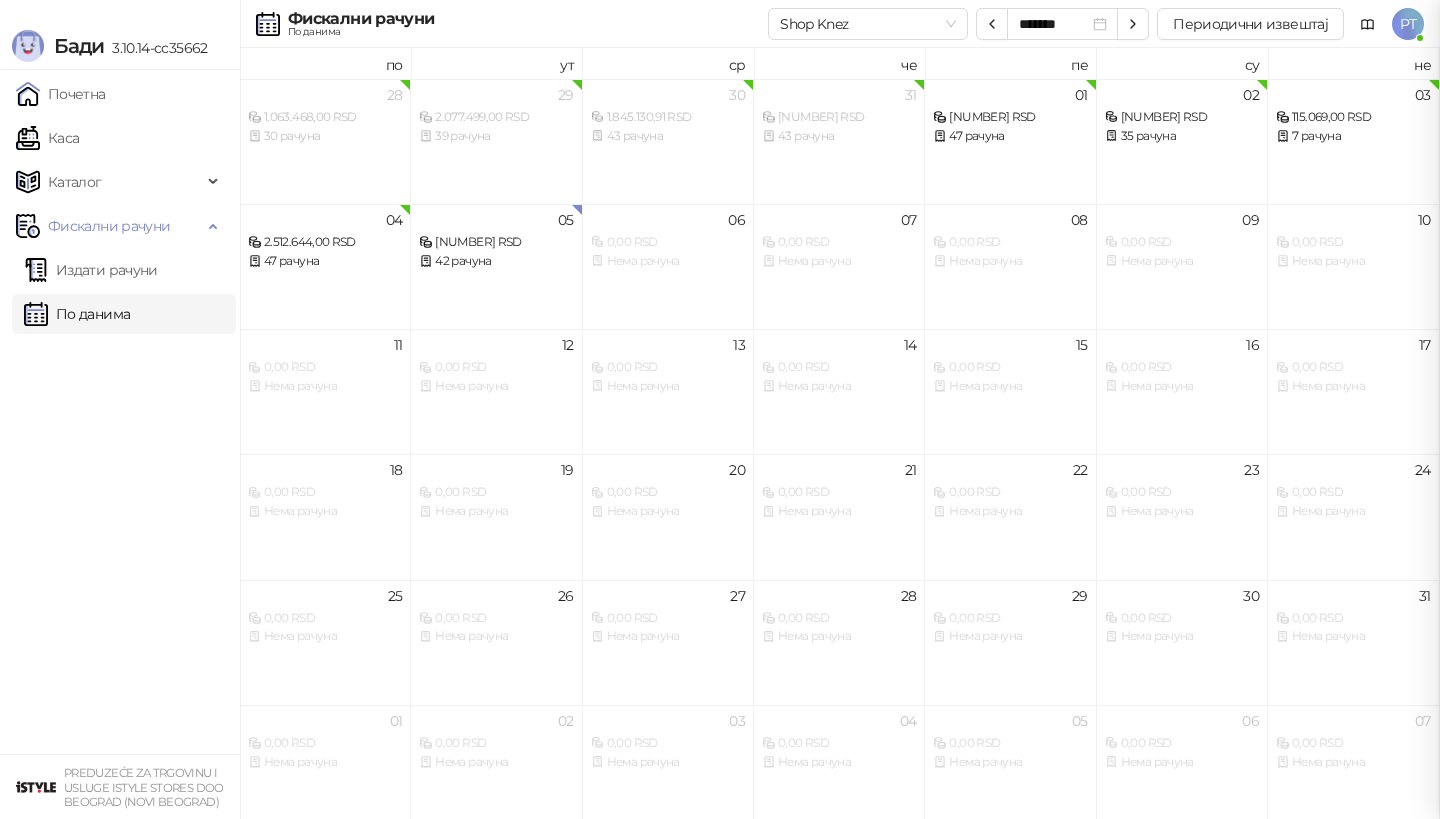 click at bounding box center (720, 409) 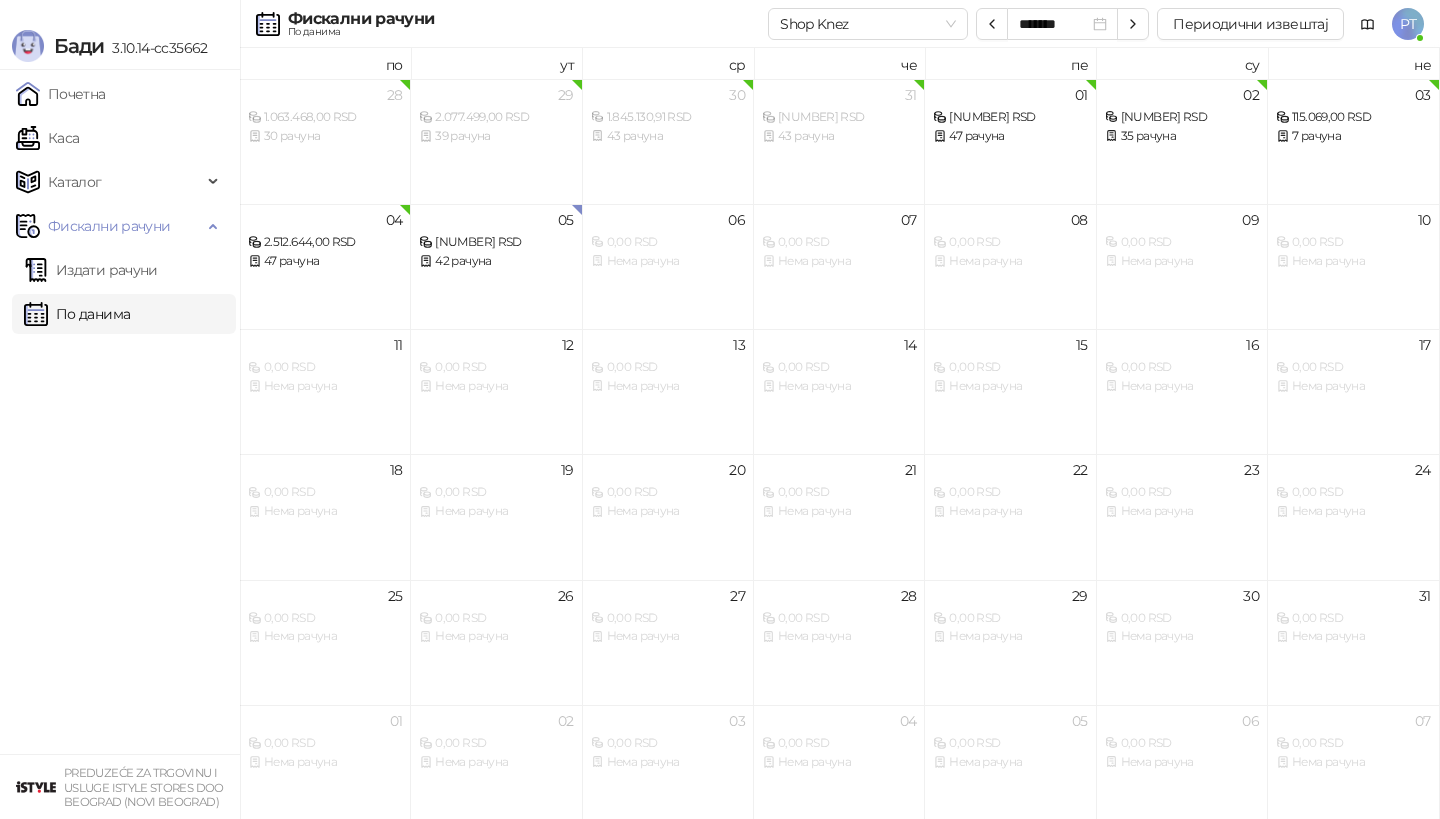 click on "Каса" at bounding box center (47, 138) 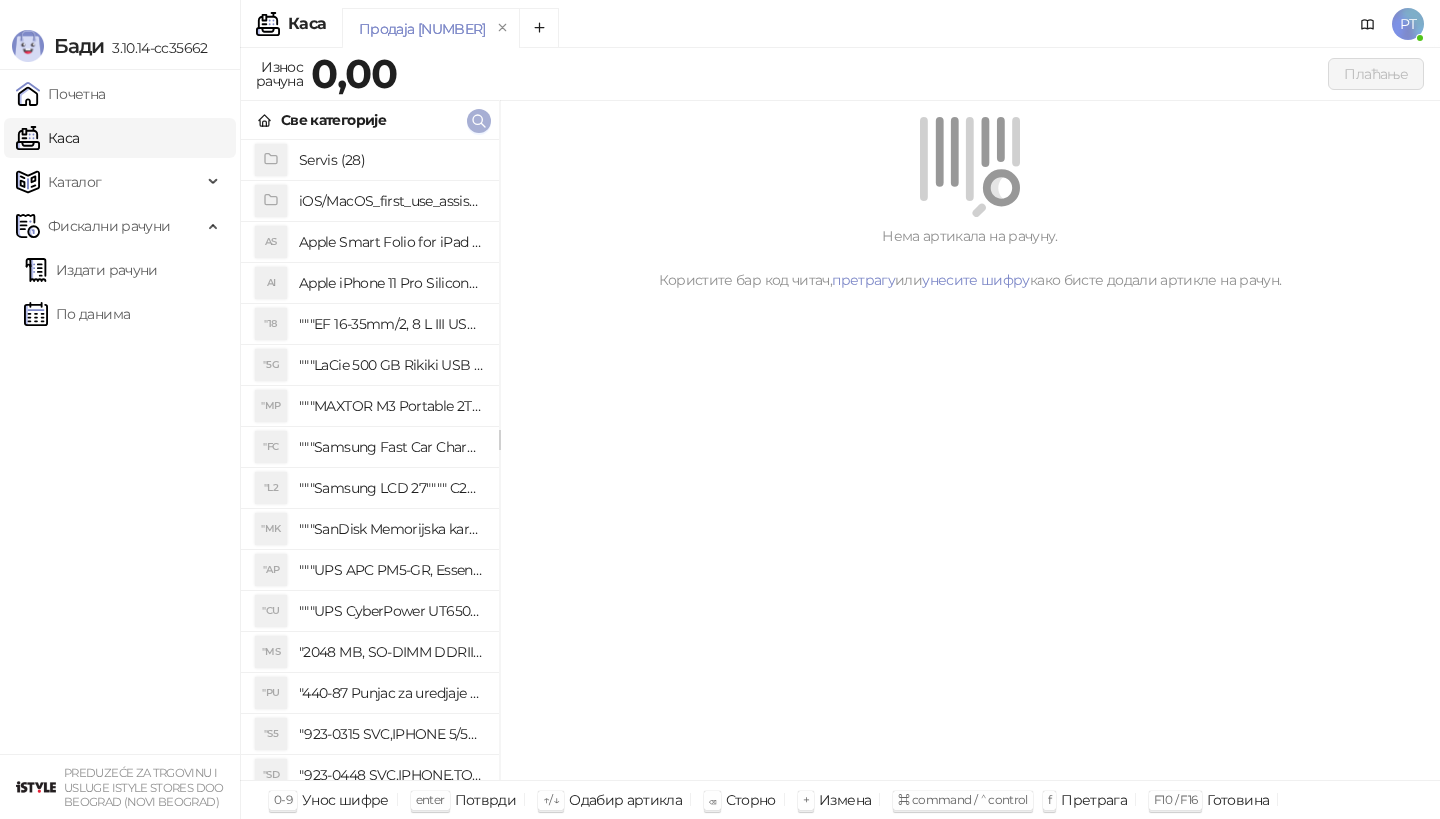 click 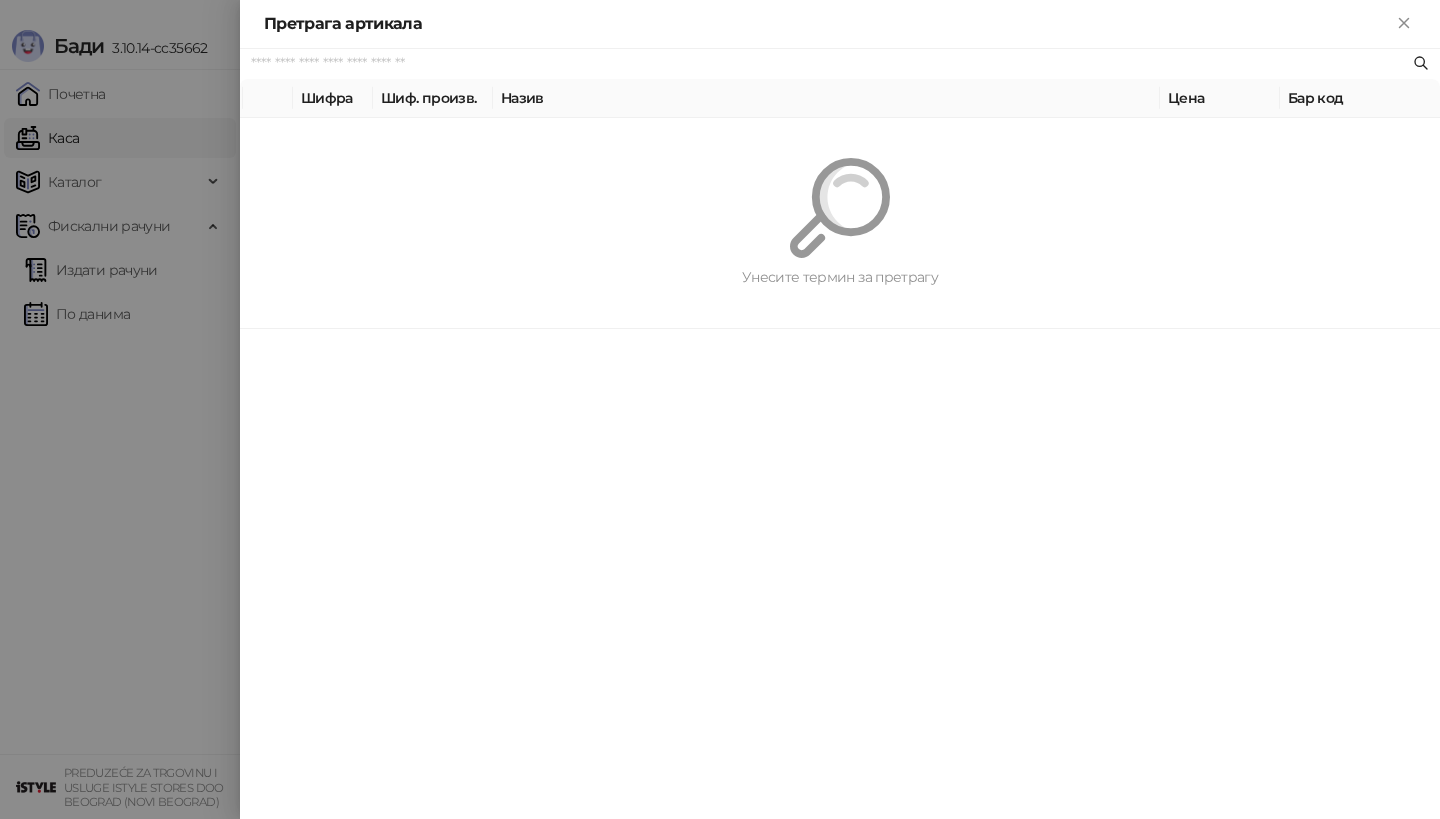 paste on "*********" 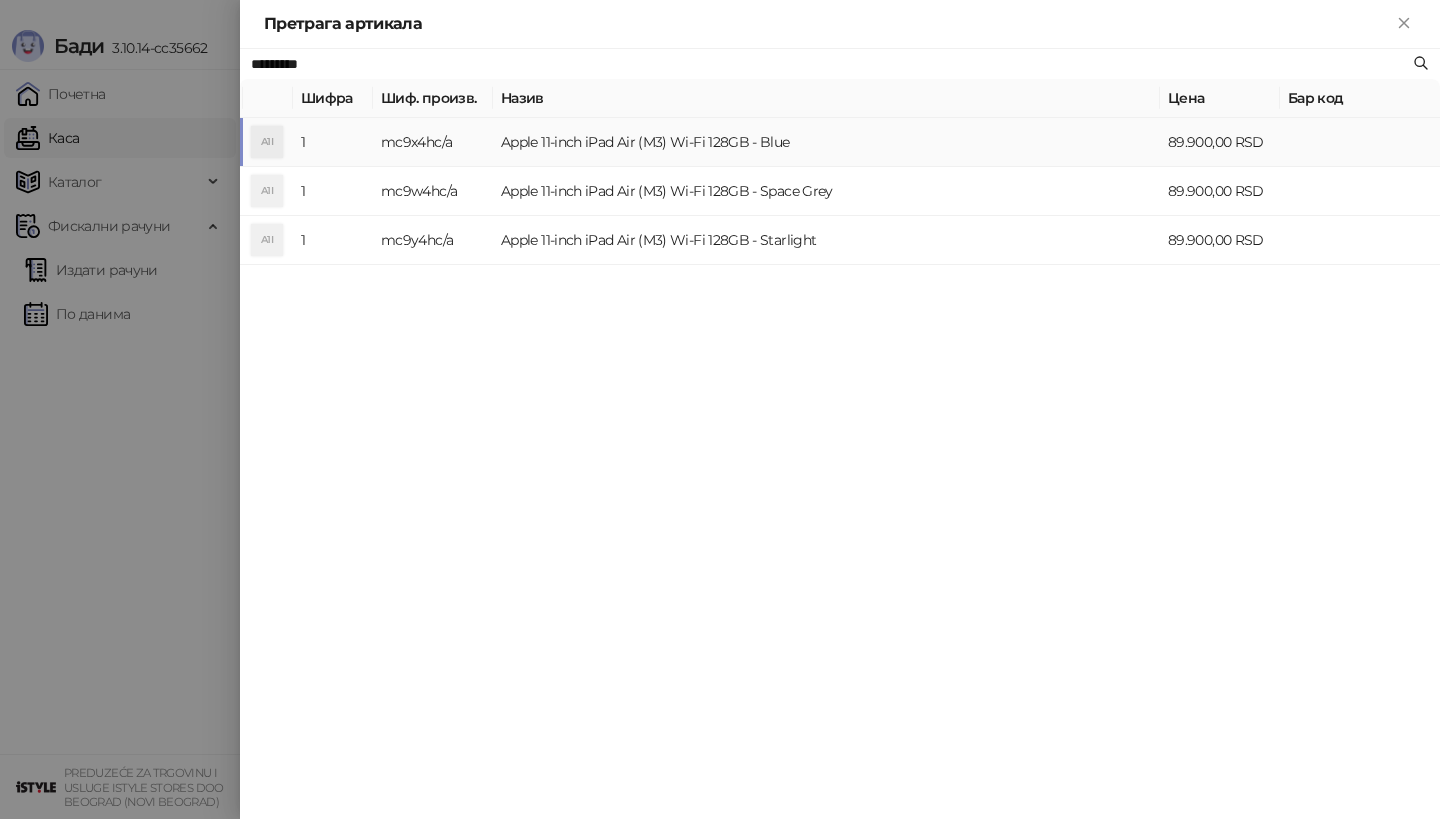 type on "*********" 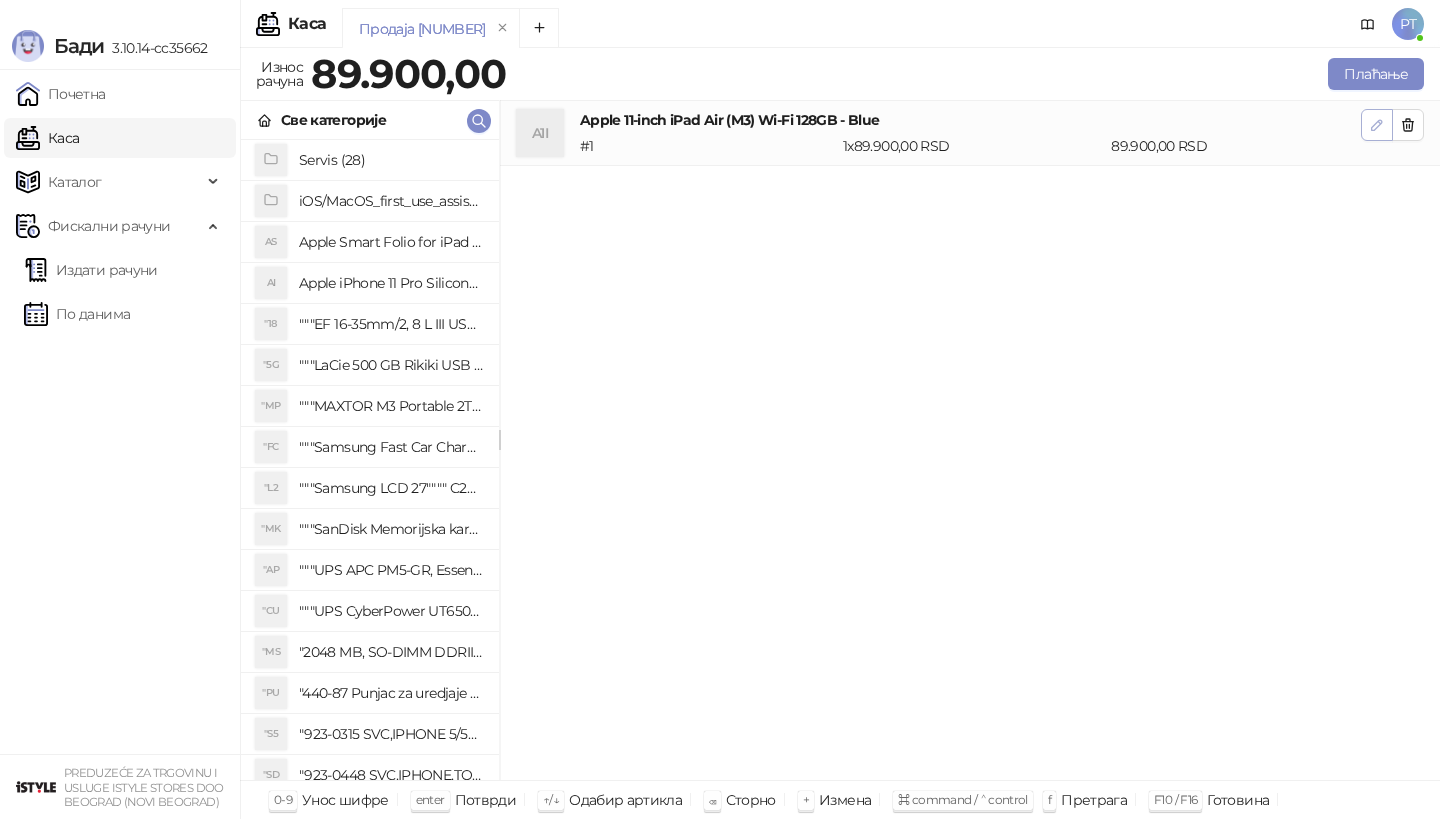 click 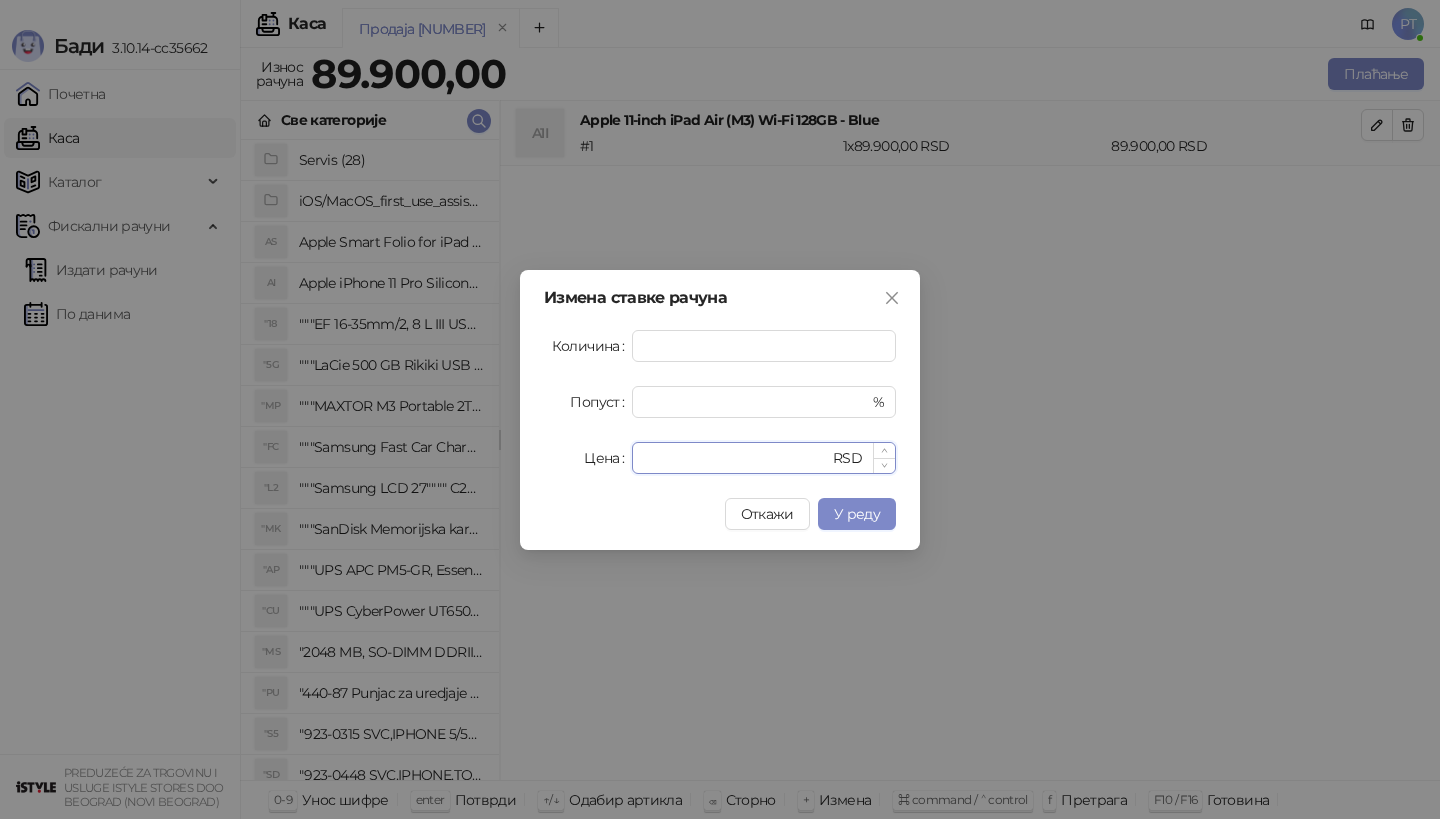 click on "*****" at bounding box center (736, 458) 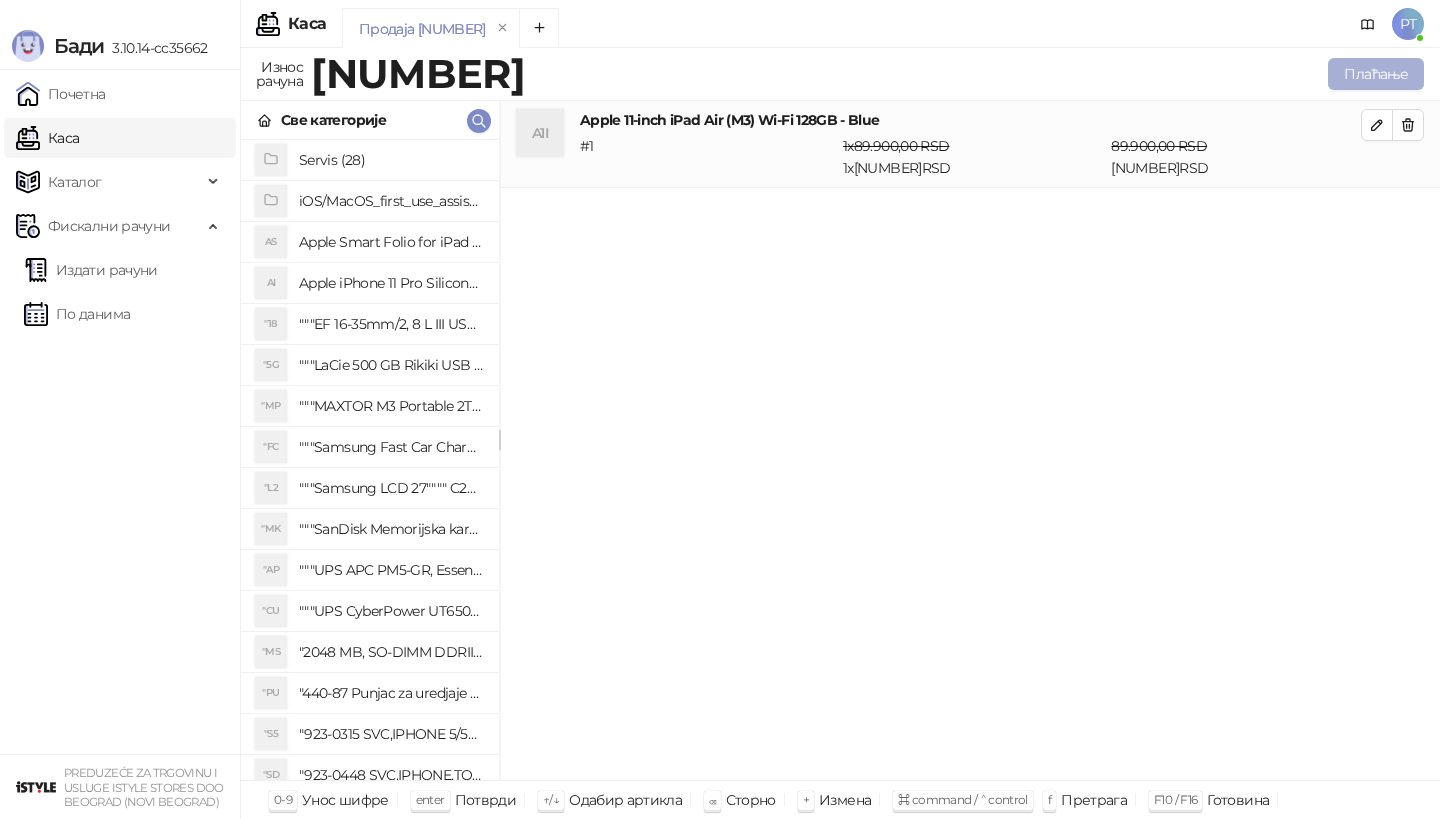 click on "Плаћање" at bounding box center [1376, 74] 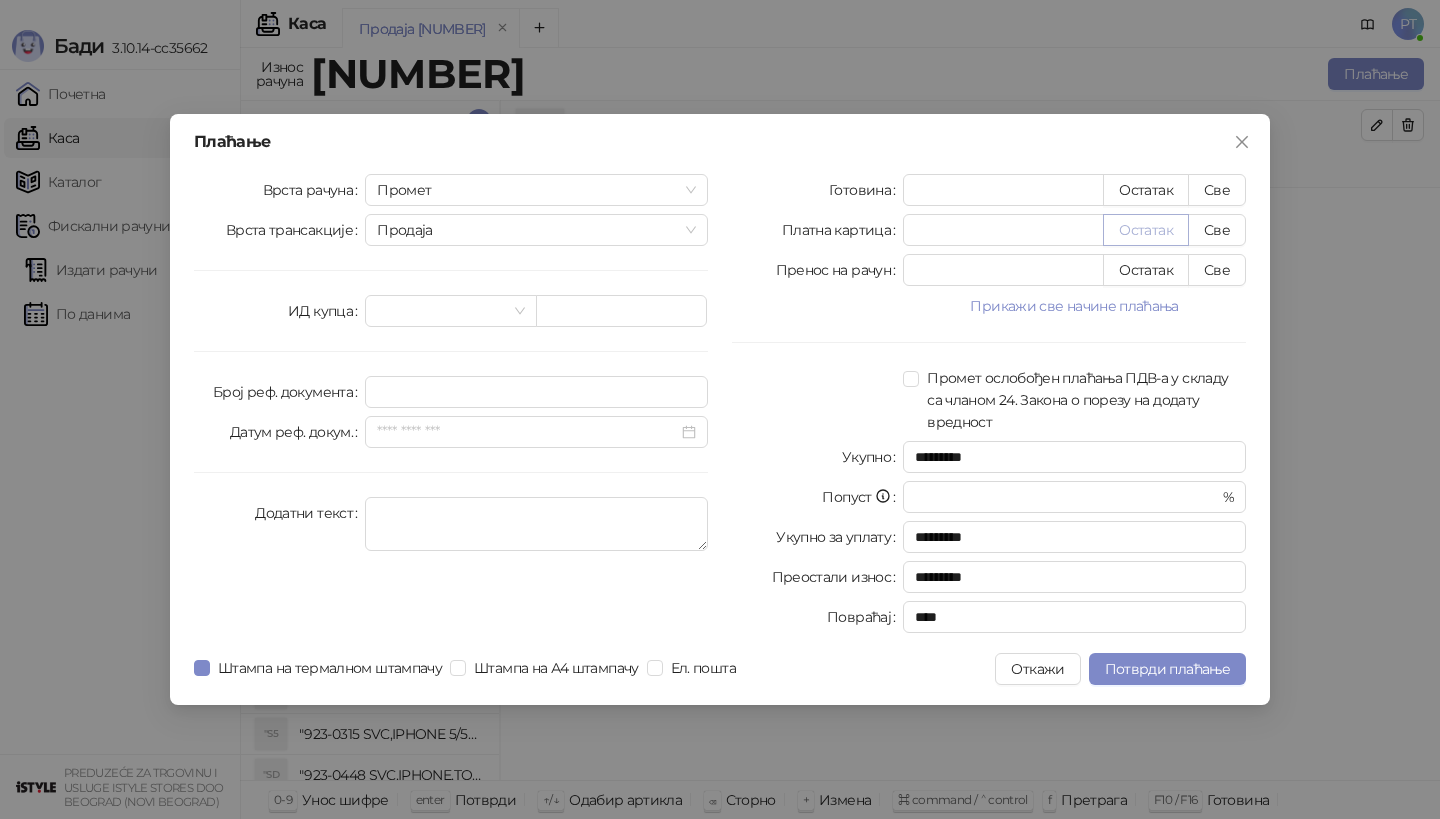 click on "Остатак" at bounding box center [1146, 230] 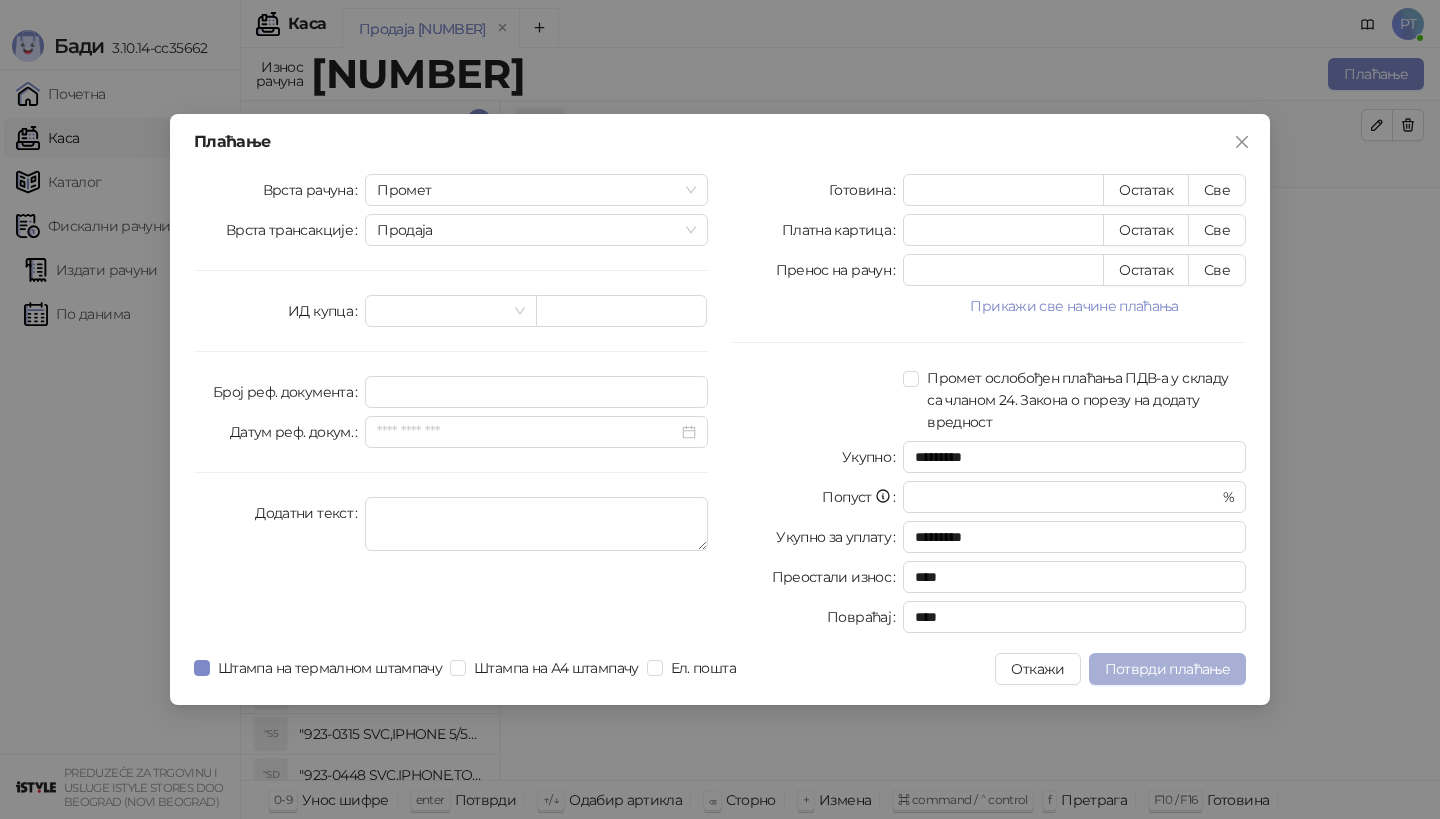 click on "Потврди плаћање" at bounding box center (1167, 669) 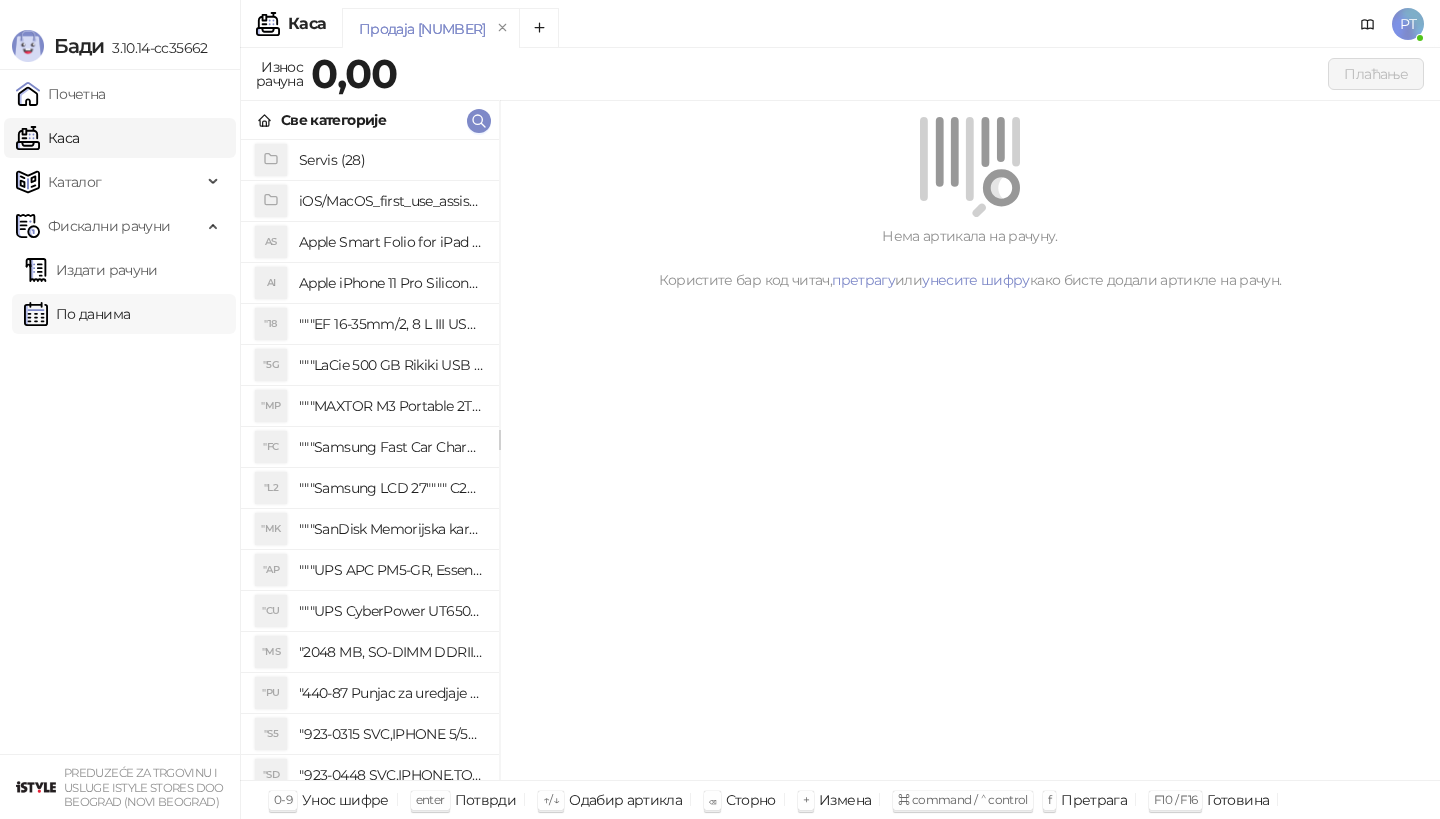 click on "По данима" at bounding box center [77, 314] 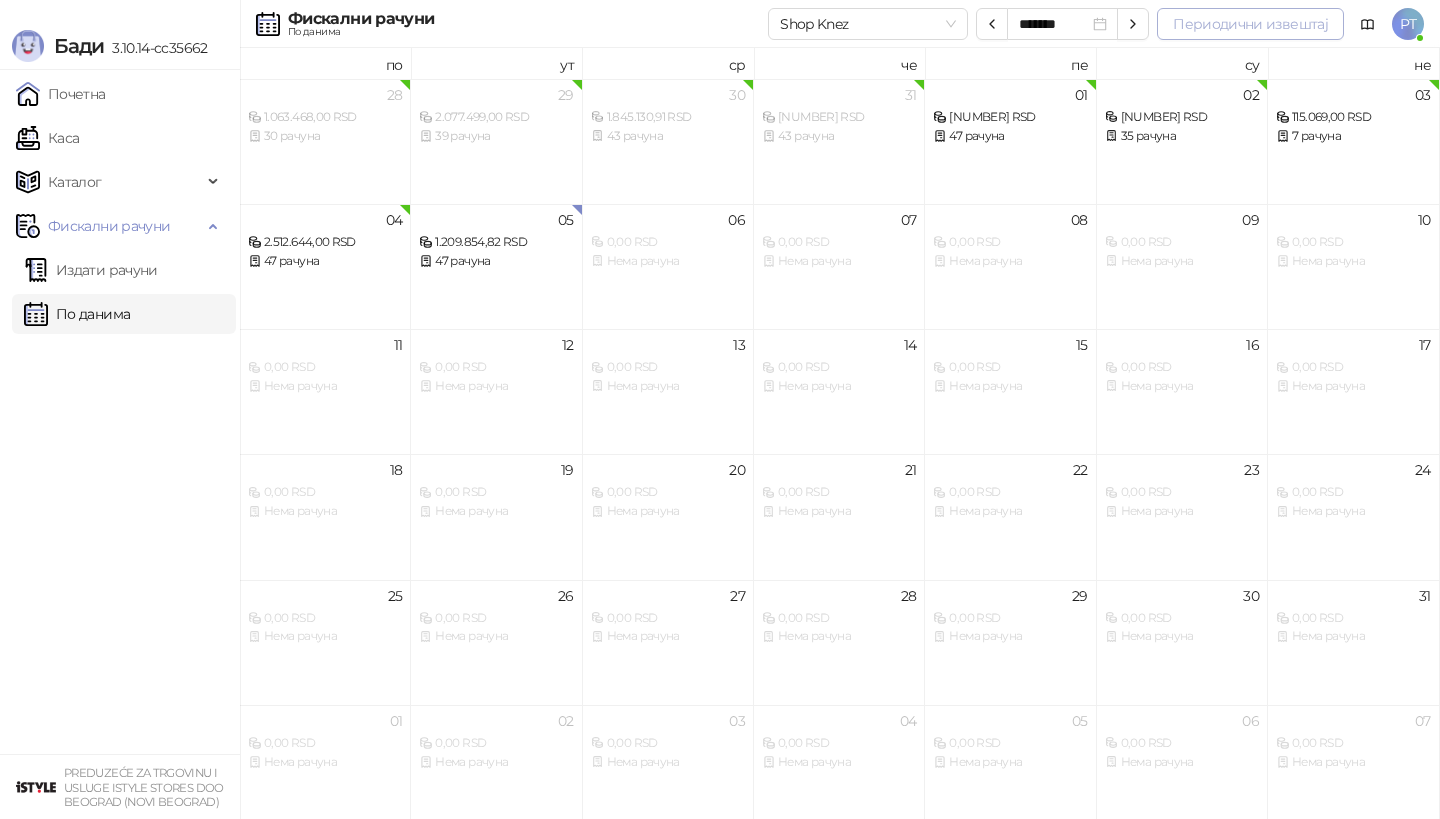 click on "Периодични извештај" at bounding box center [1250, 24] 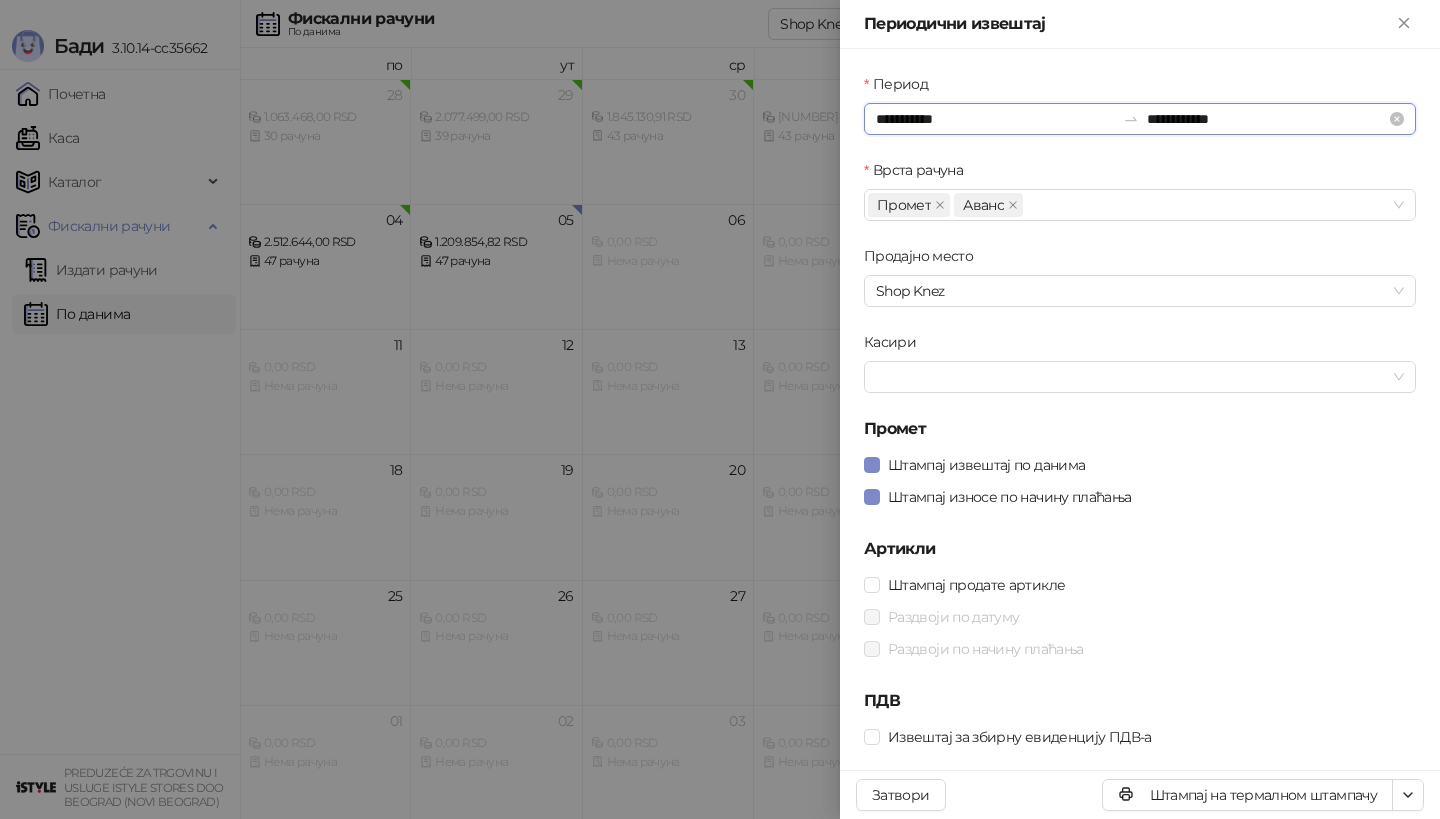 click on "**********" at bounding box center [995, 119] 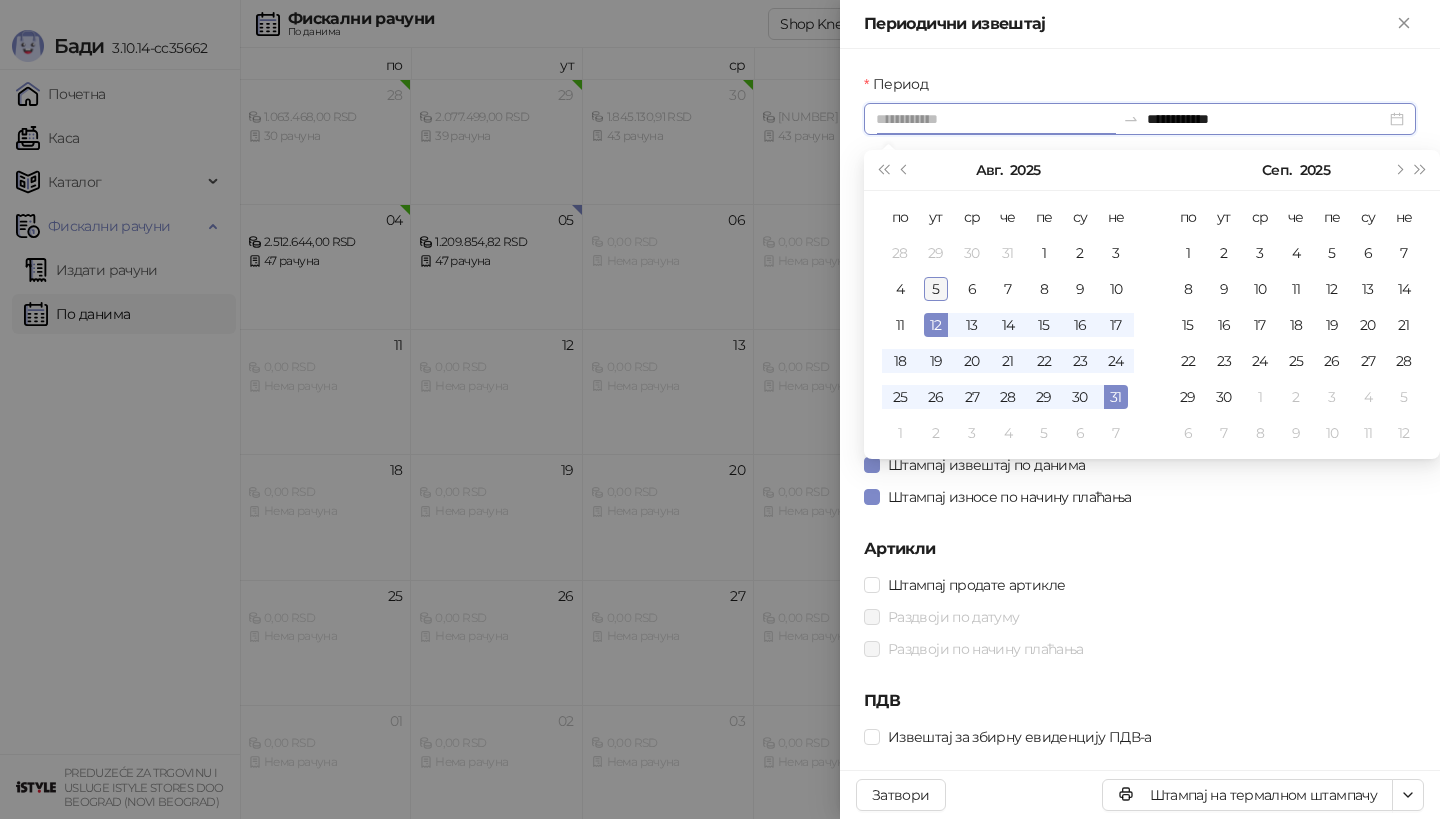 type on "**********" 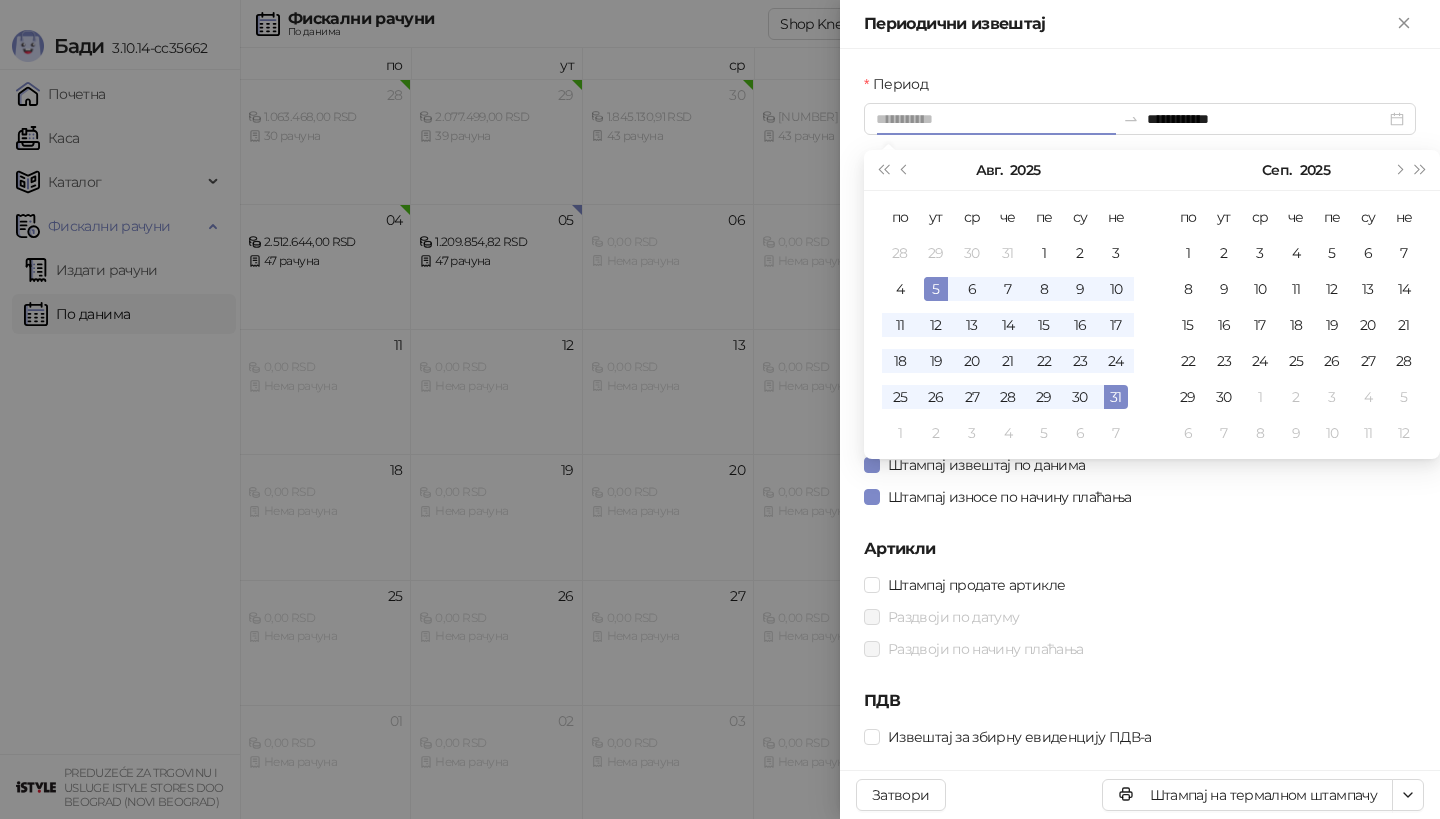 click on "5" at bounding box center (936, 289) 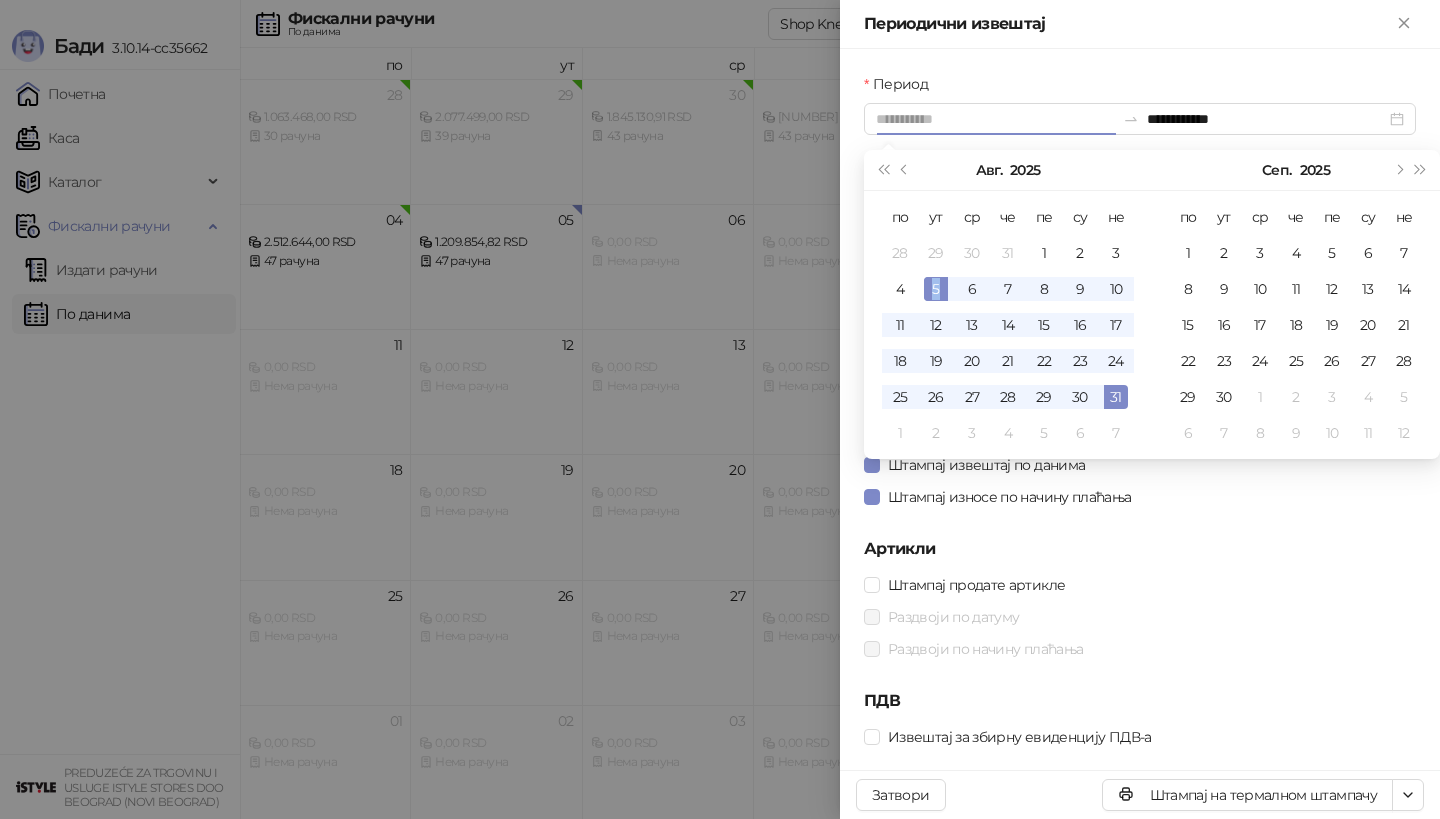 click on "5" at bounding box center (936, 289) 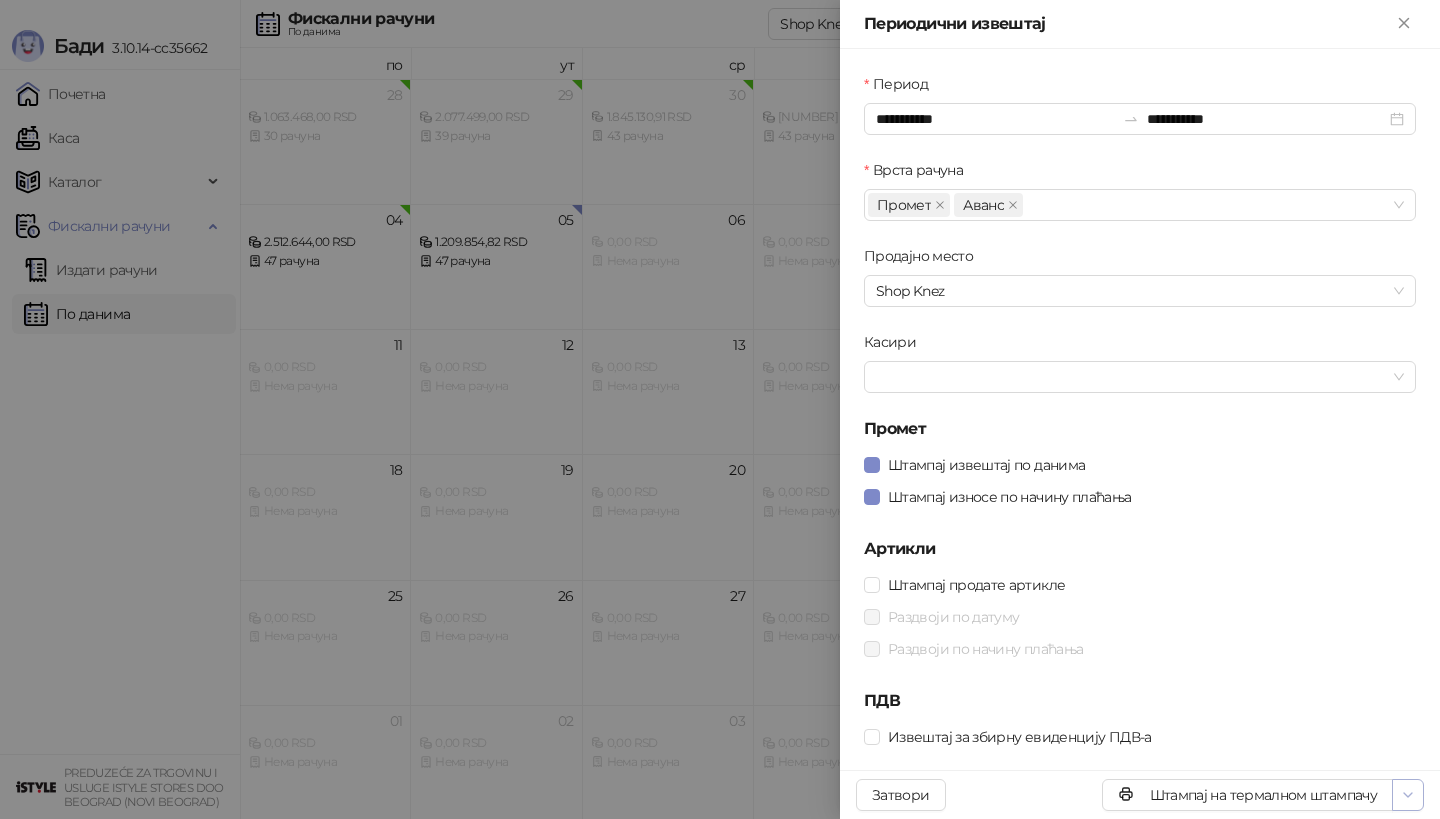 click 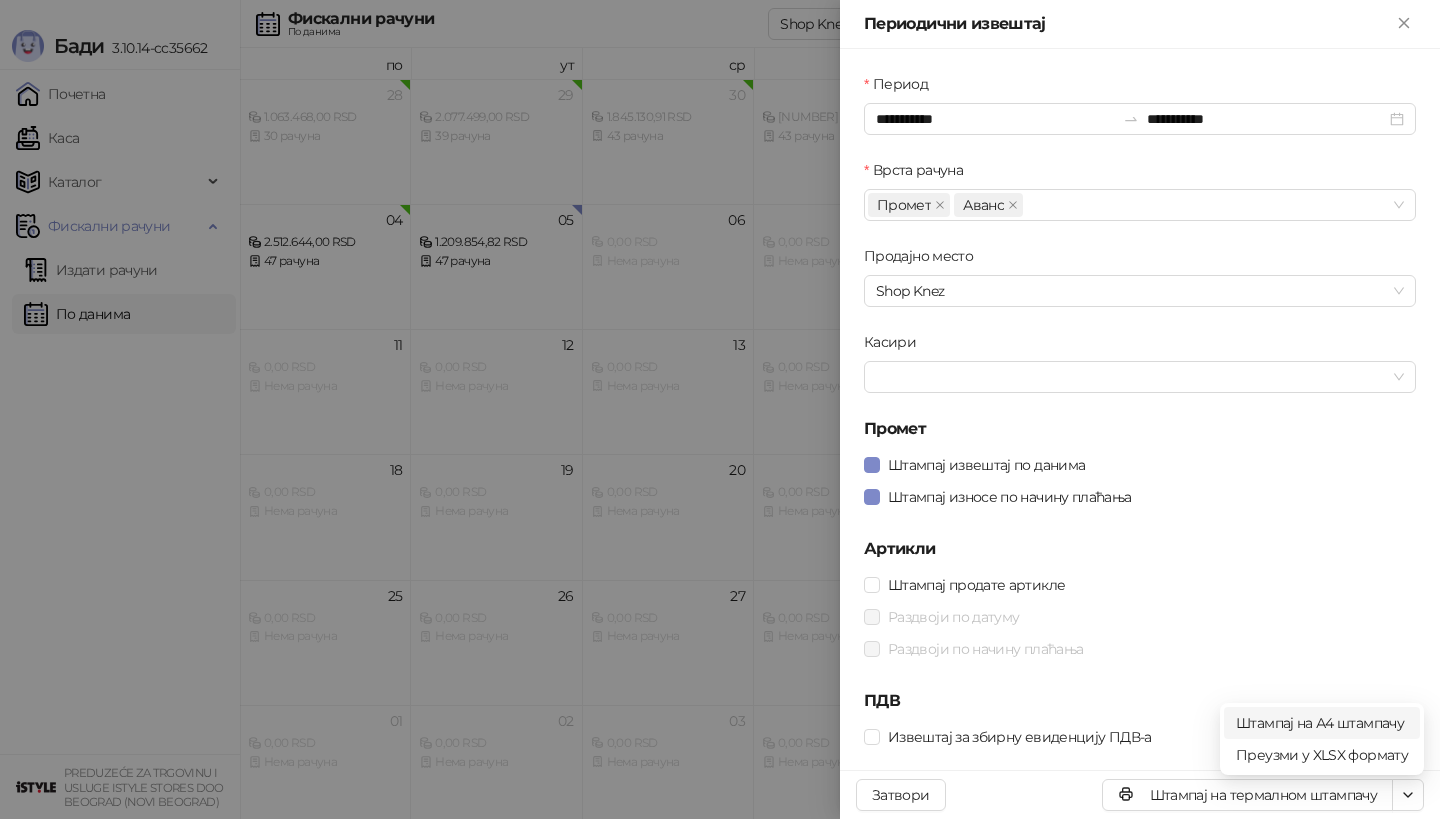 click on "Штампај на А4 штампачу" at bounding box center (1322, 723) 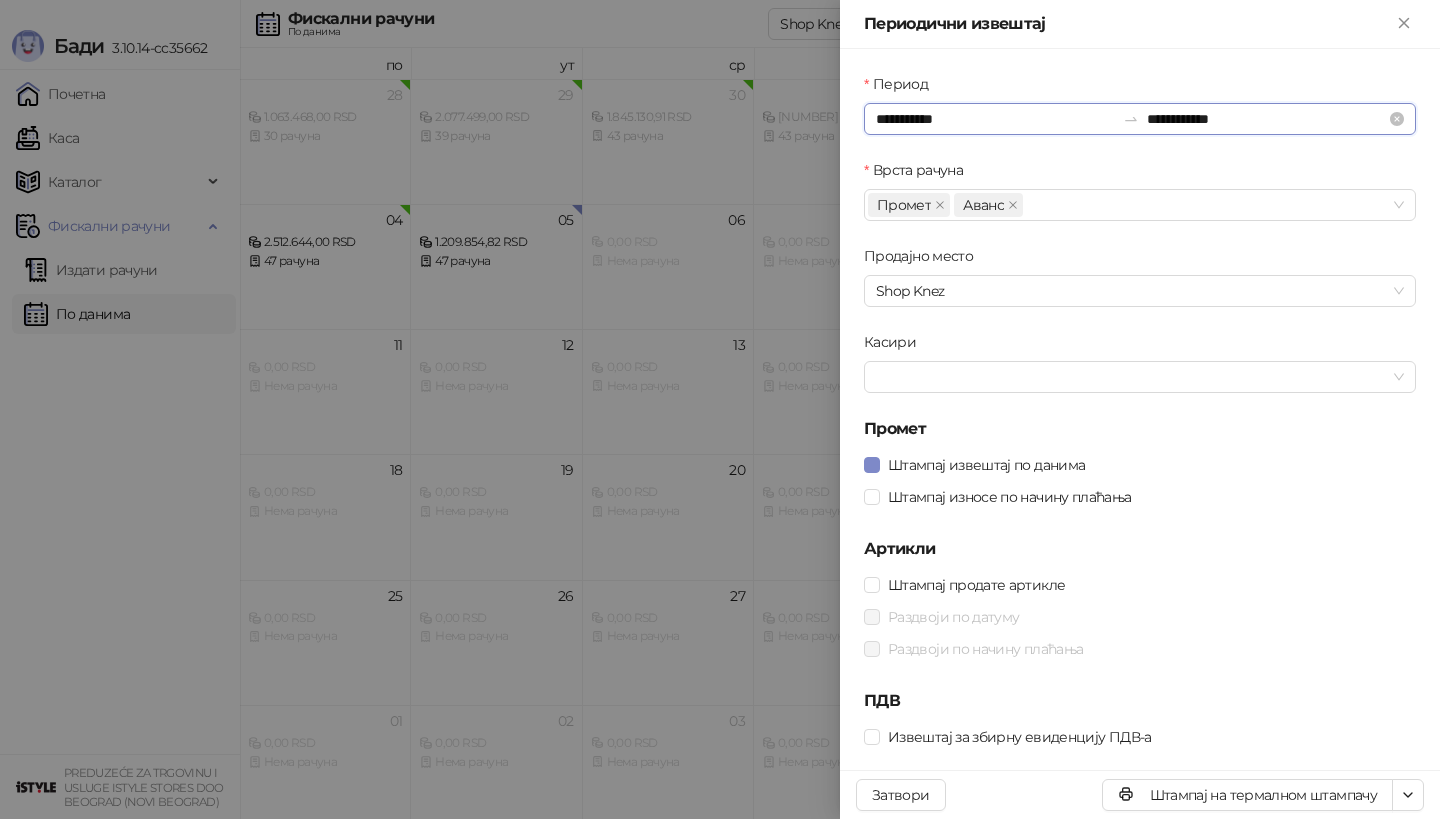 click on "**********" at bounding box center (995, 119) 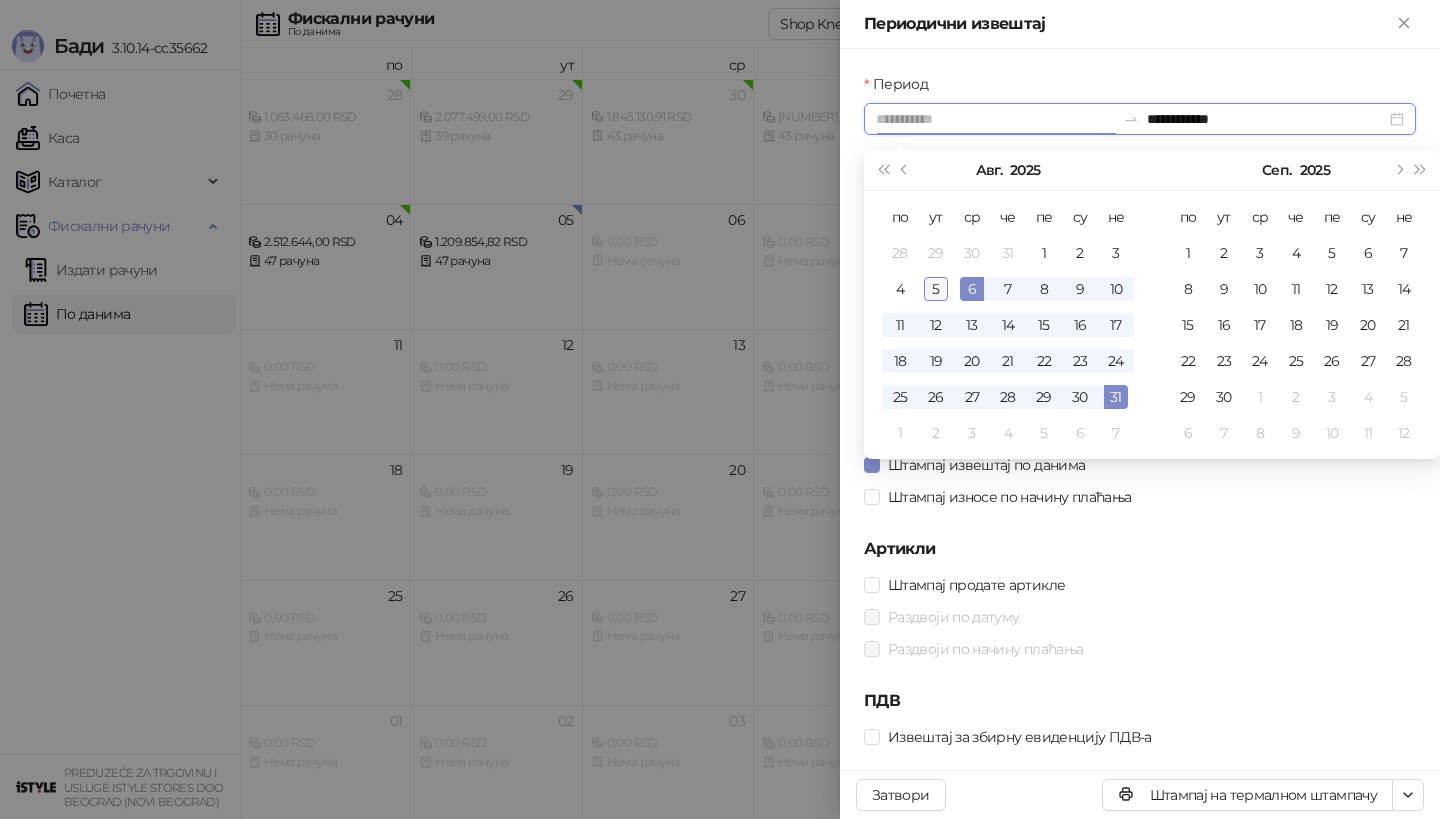 type on "**********" 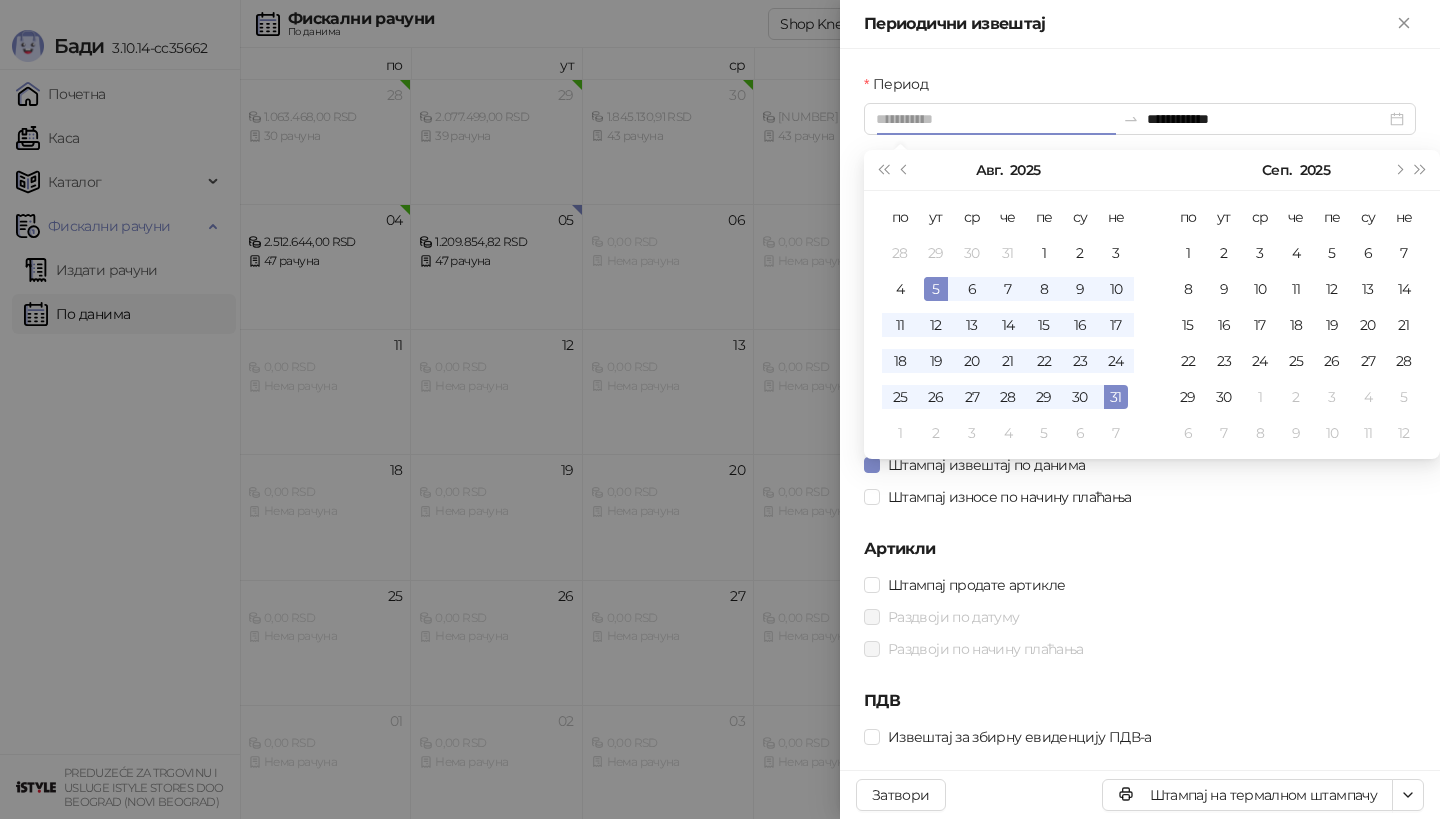 click on "5" at bounding box center (936, 289) 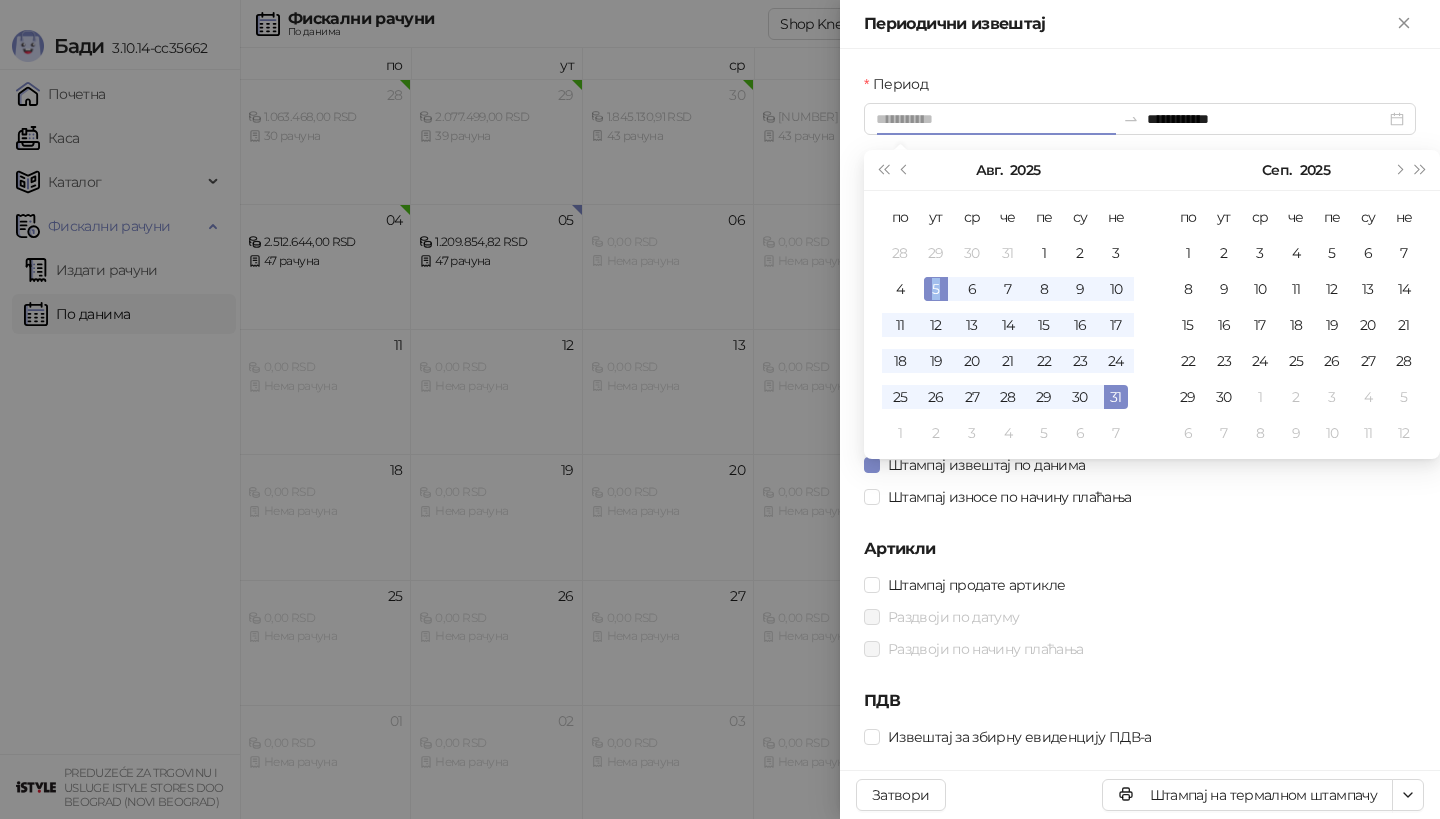 click on "5" at bounding box center [936, 289] 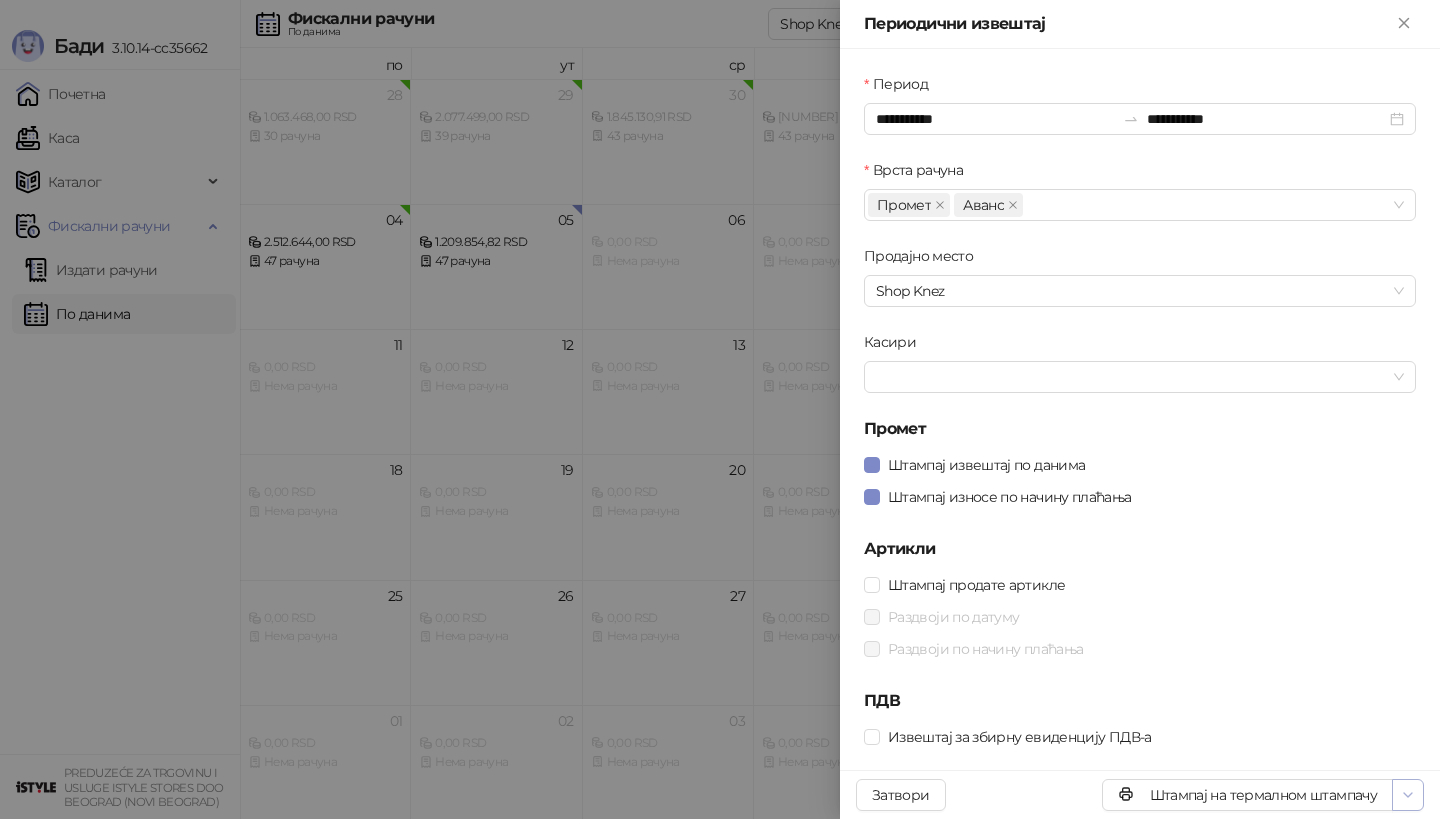 click 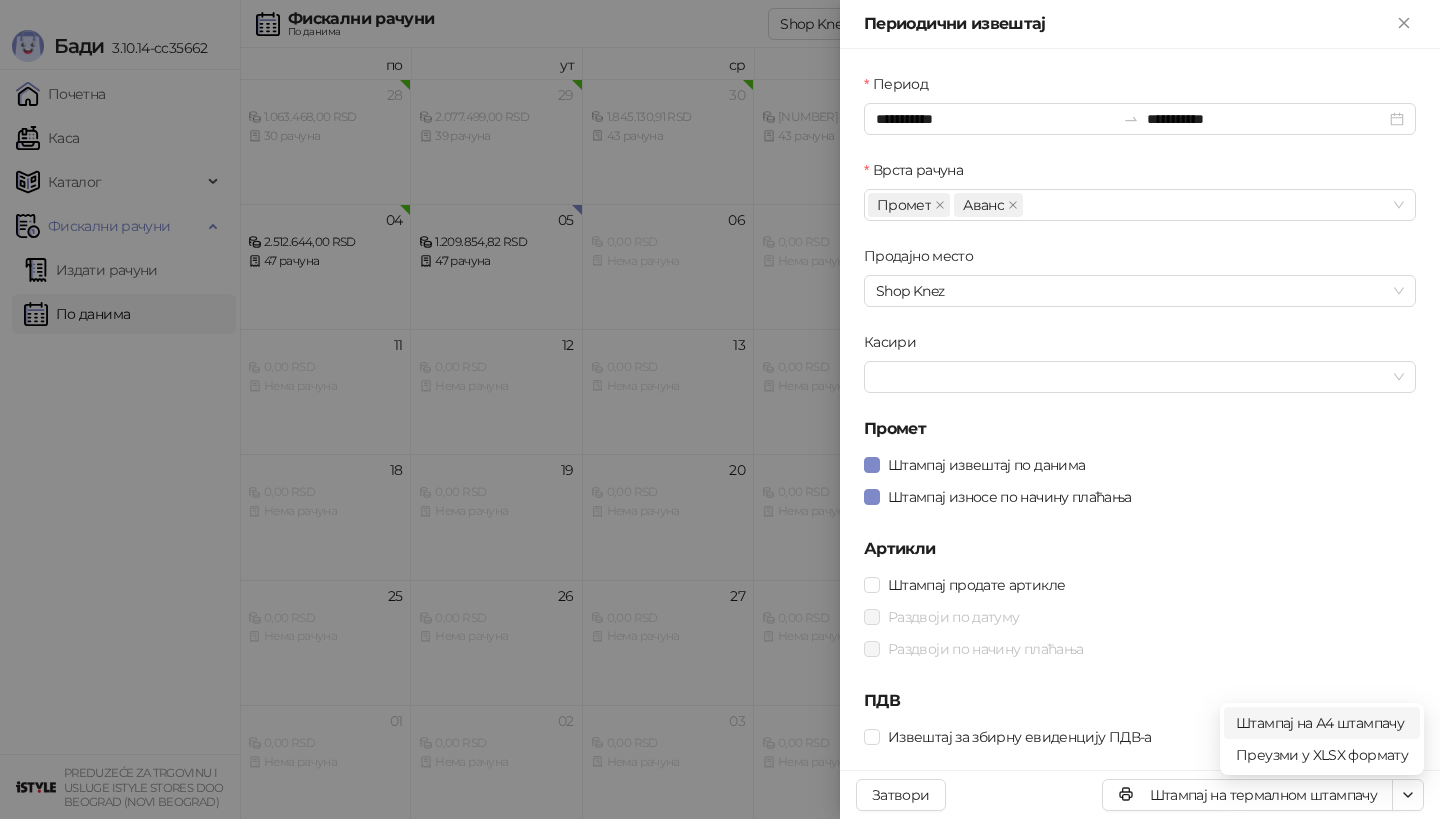 click on "Штампај на А4 штампачу" at bounding box center (1322, 723) 